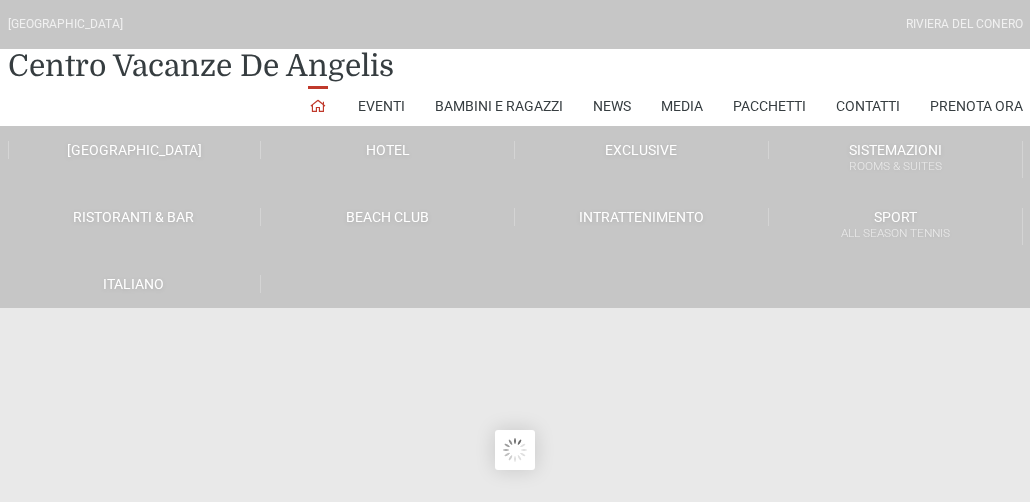 scroll, scrollTop: 100, scrollLeft: 0, axis: vertical 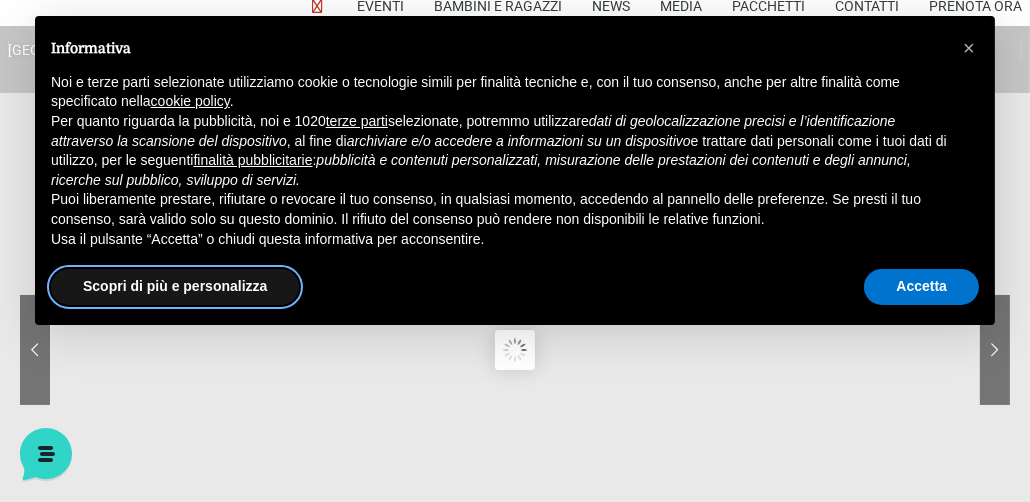 click on "Scopri di più e personalizza" at bounding box center (175, 287) 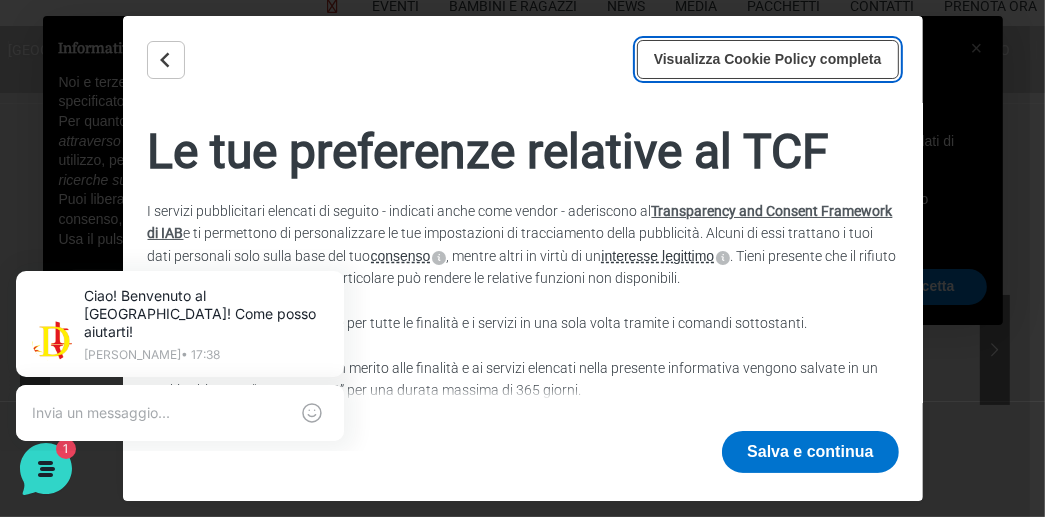 click on "Visualizza Cookie Policy completa" at bounding box center [768, 59] 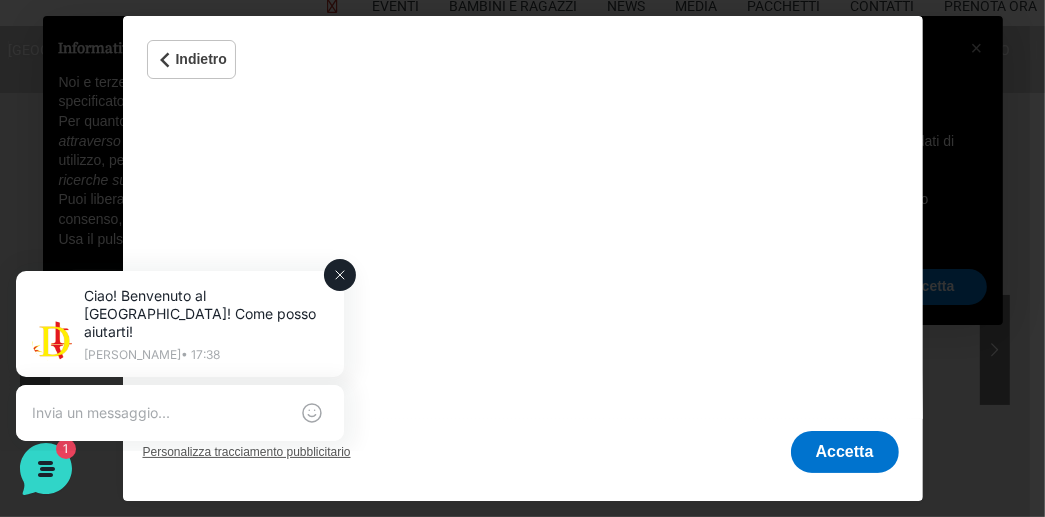 click on "Ciao! Benvenuto al Centro Vacanze Resort! Come posso aiutarti! Jerry  •   17:38" at bounding box center (180, 357) 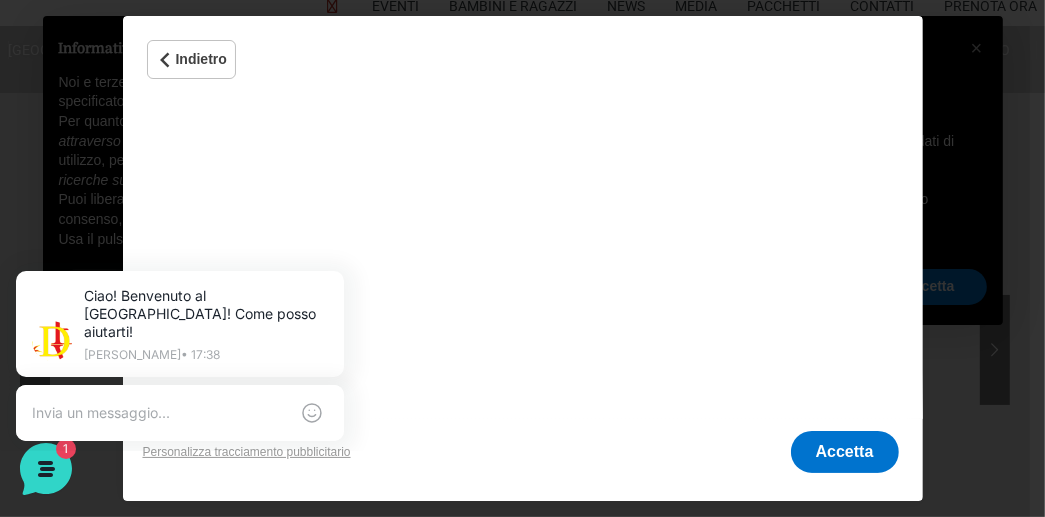 click on "Personalizza tracciamento pubblicitario" at bounding box center [247, 452] 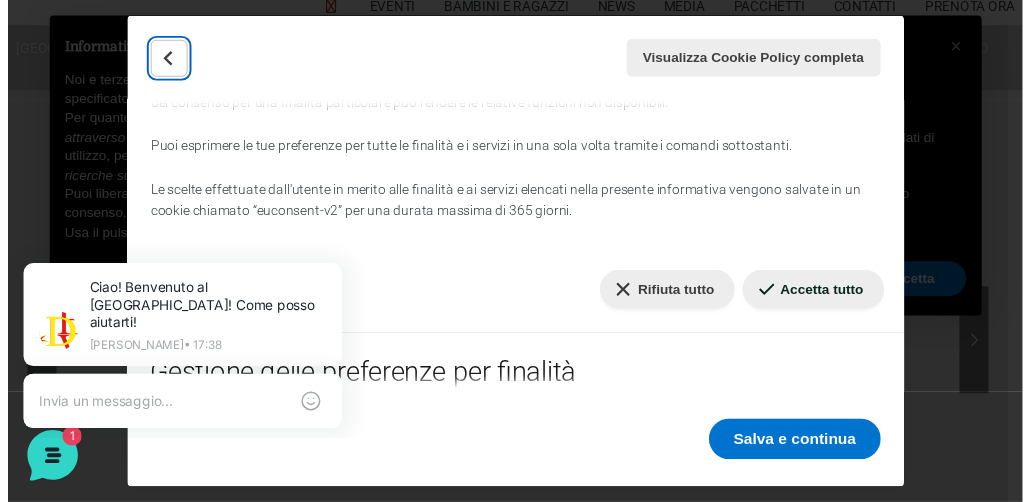 scroll, scrollTop: 300, scrollLeft: 0, axis: vertical 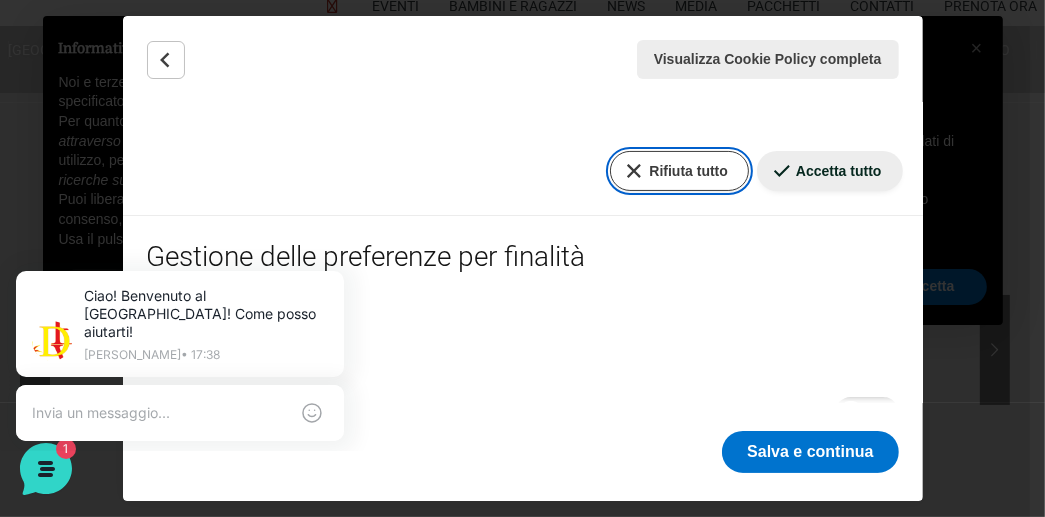 click on "Rifiuta tutto" at bounding box center [679, 171] 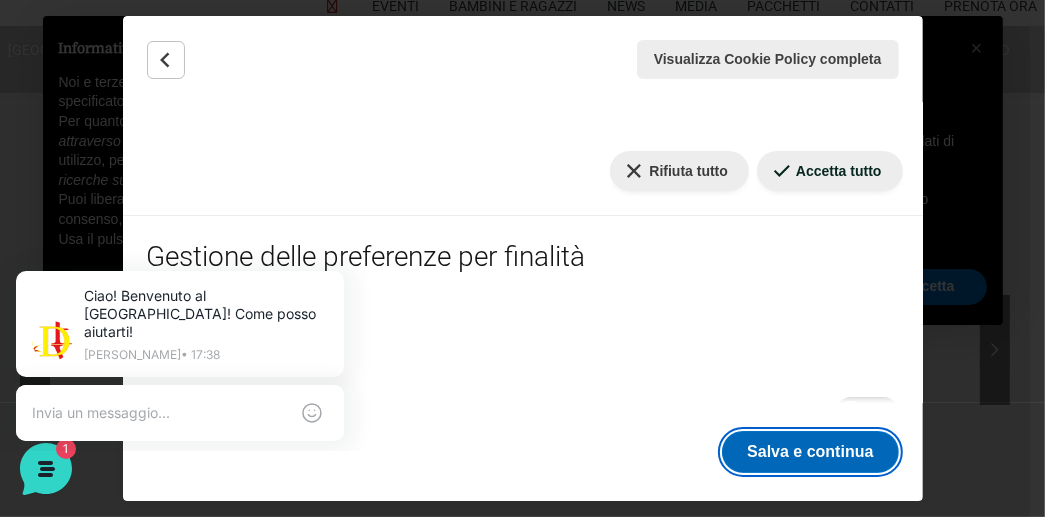 click on "Salva e continua" at bounding box center [810, 452] 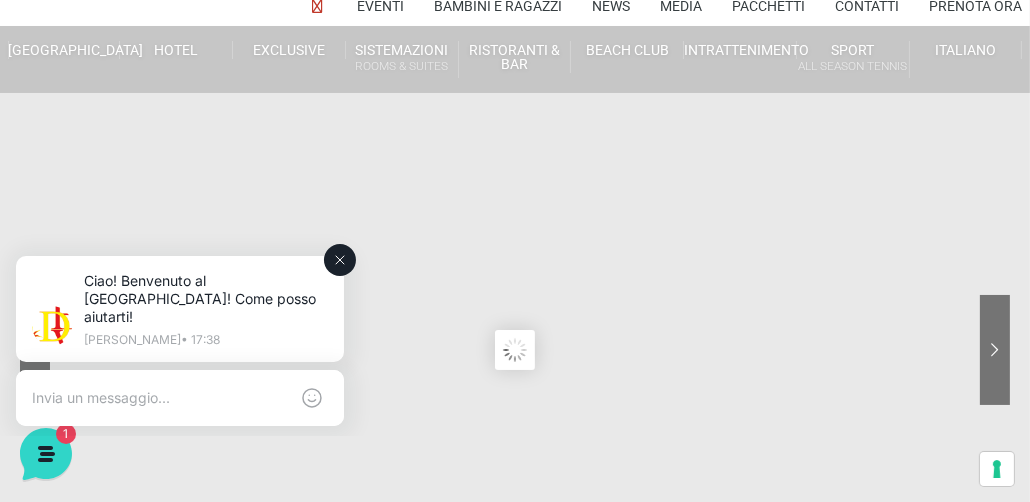 click 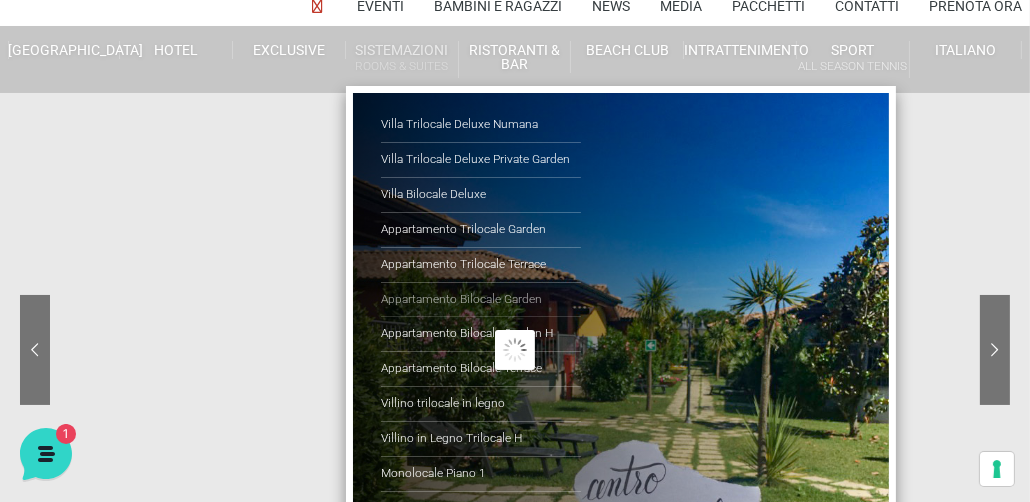 click on "Appartamento Bilocale Garden" at bounding box center (481, 300) 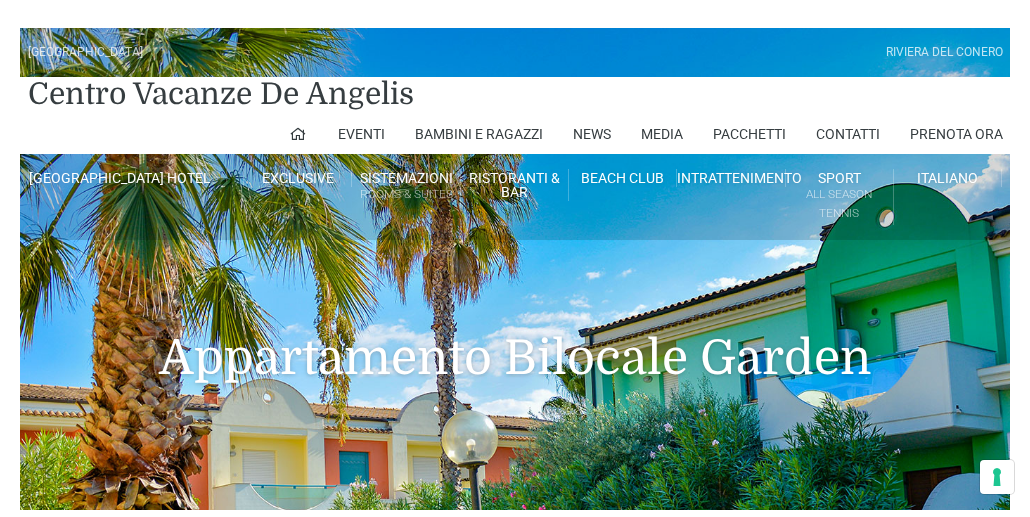 scroll, scrollTop: 0, scrollLeft: 0, axis: both 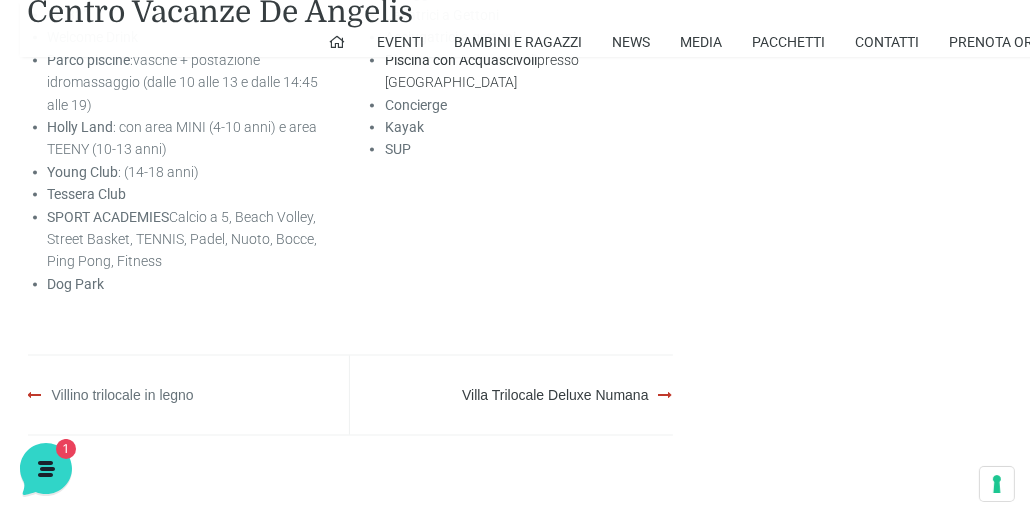 click on "Villino trilocale in legno" at bounding box center (123, 395) 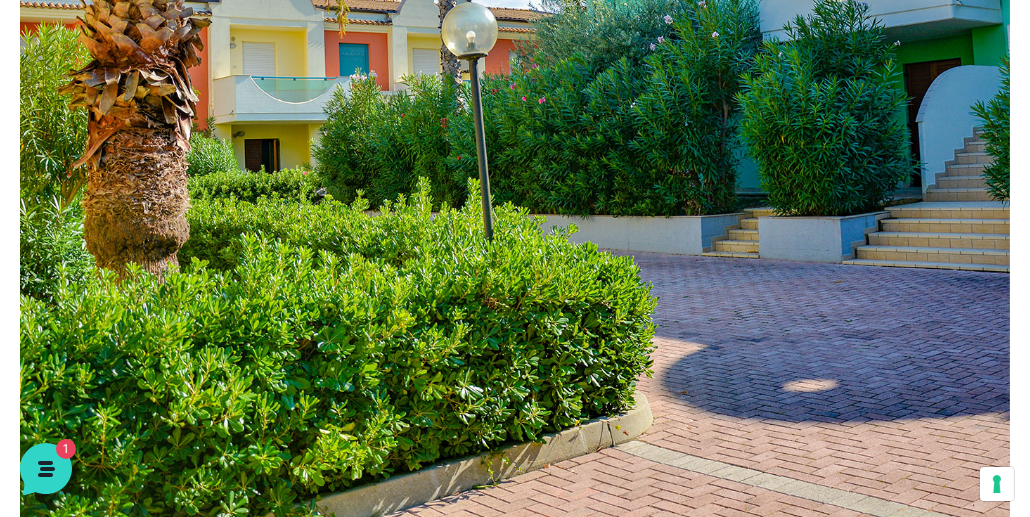 scroll, scrollTop: 0, scrollLeft: 0, axis: both 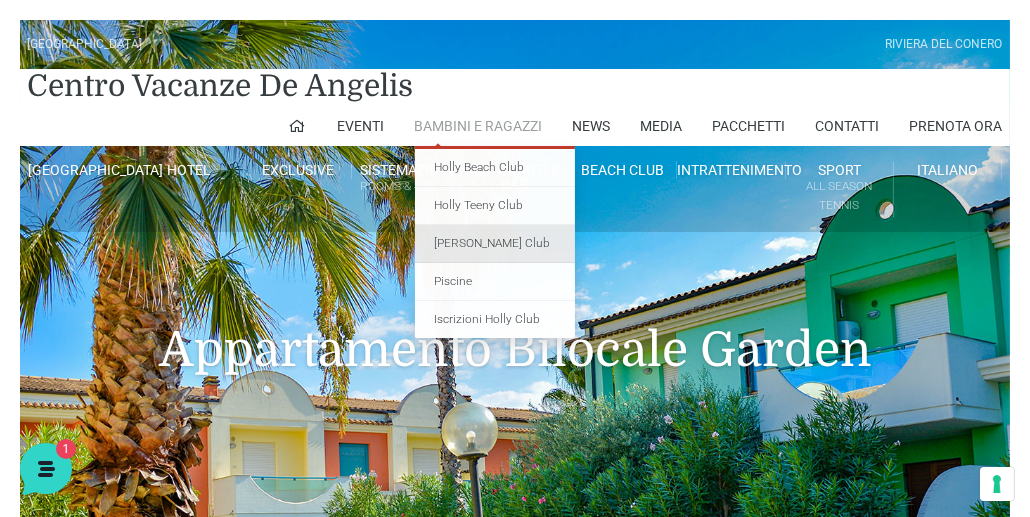 click on "[PERSON_NAME] Club" at bounding box center [495, 244] 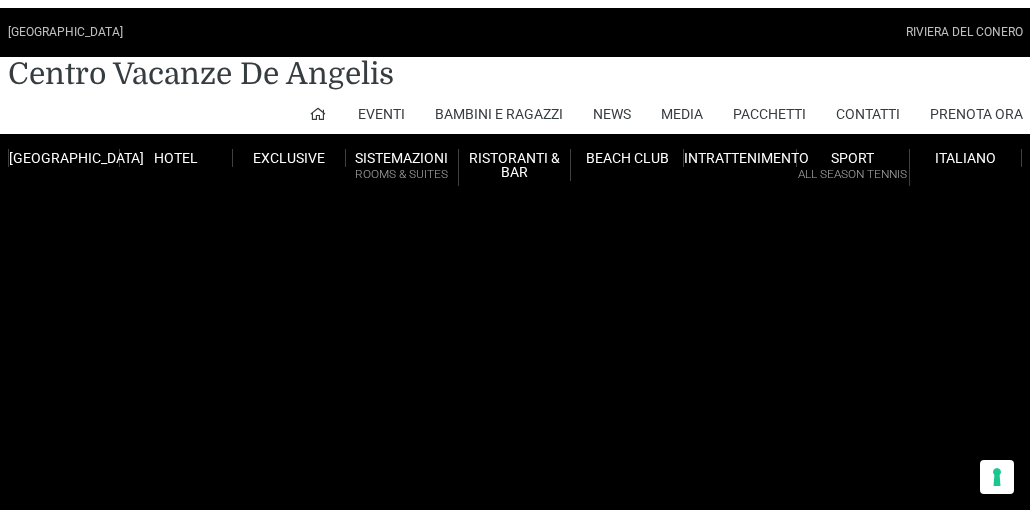 scroll, scrollTop: 0, scrollLeft: 0, axis: both 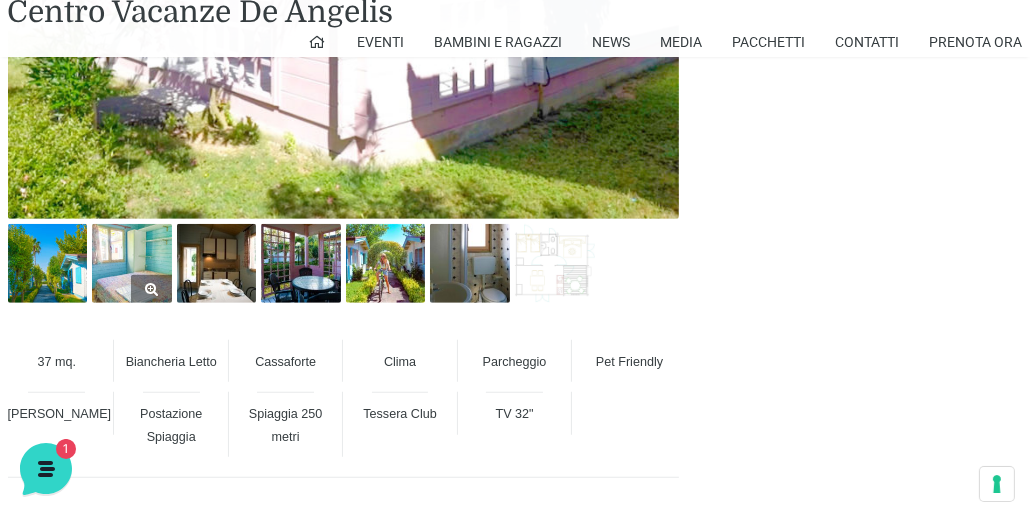 click at bounding box center [132, 264] 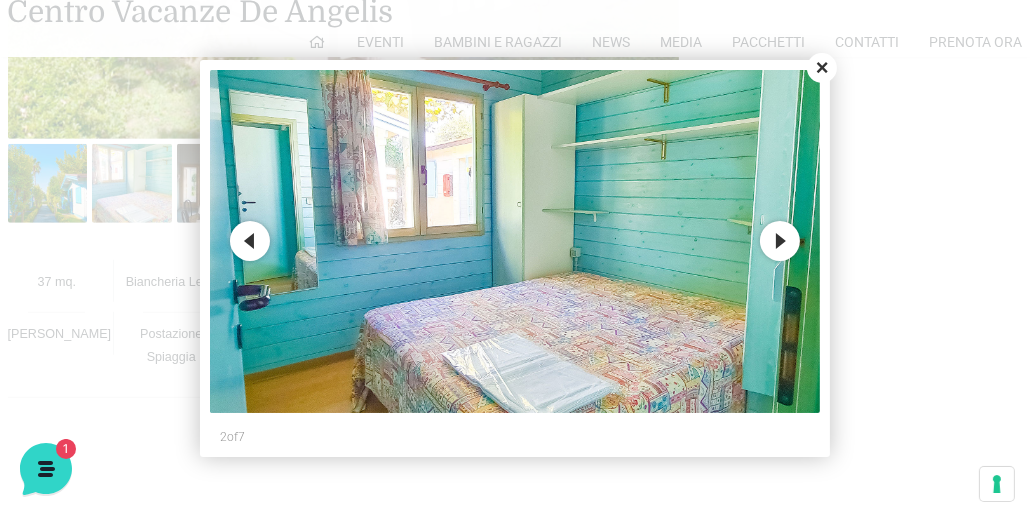 scroll, scrollTop: 1291, scrollLeft: 0, axis: vertical 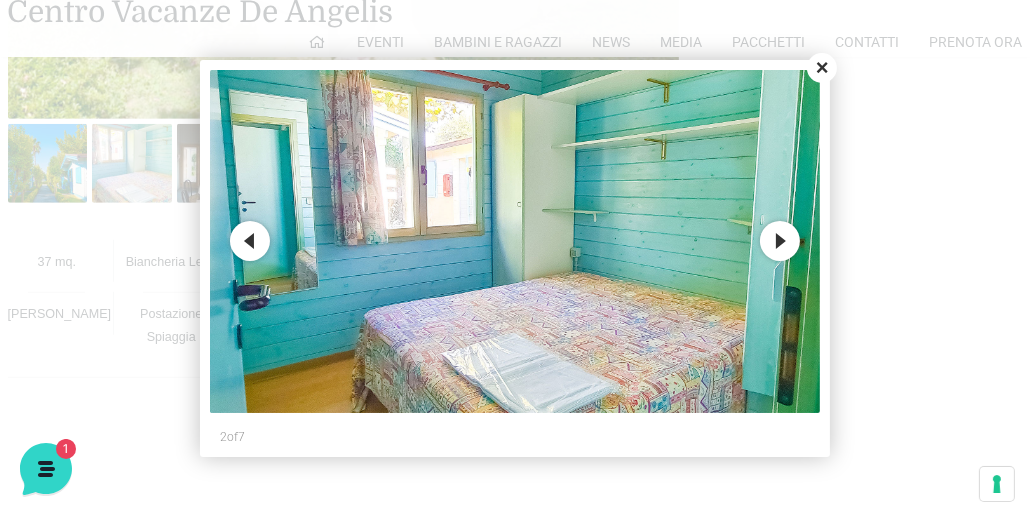 click on "Close" at bounding box center [822, 68] 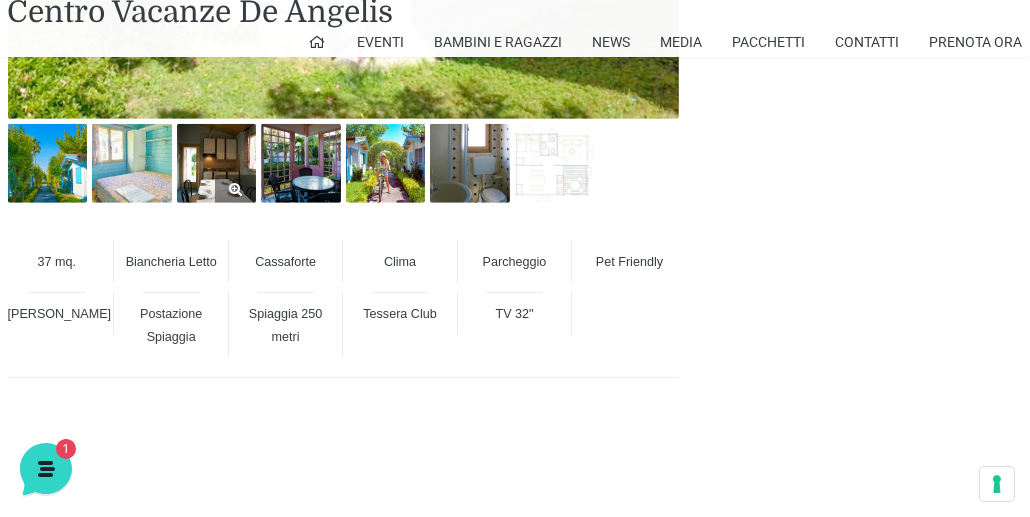 click at bounding box center (217, 164) 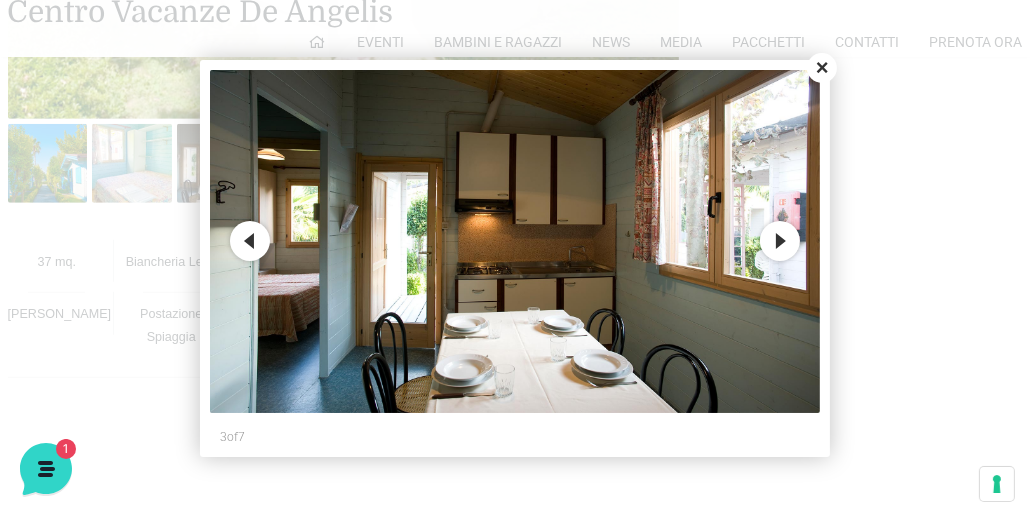 click on "Close" at bounding box center (822, 68) 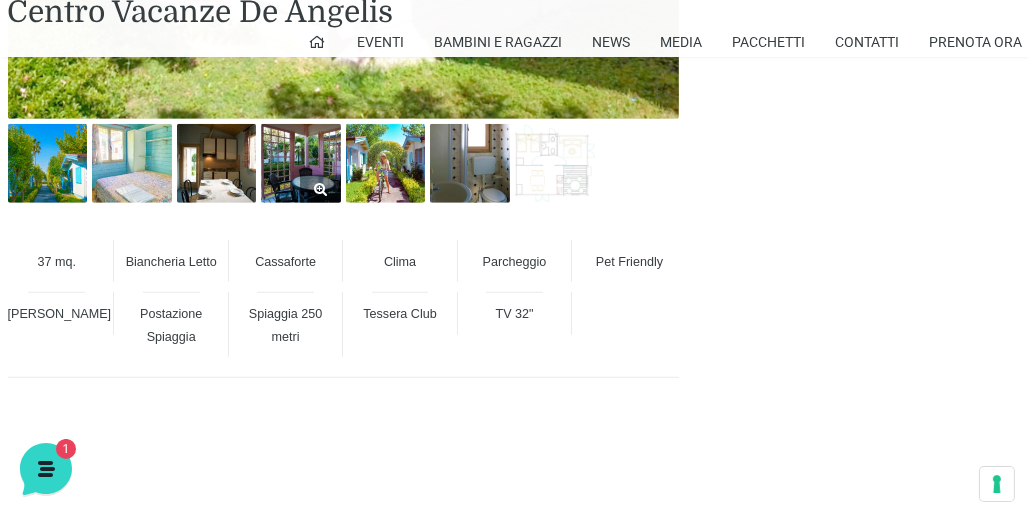 click at bounding box center (301, 164) 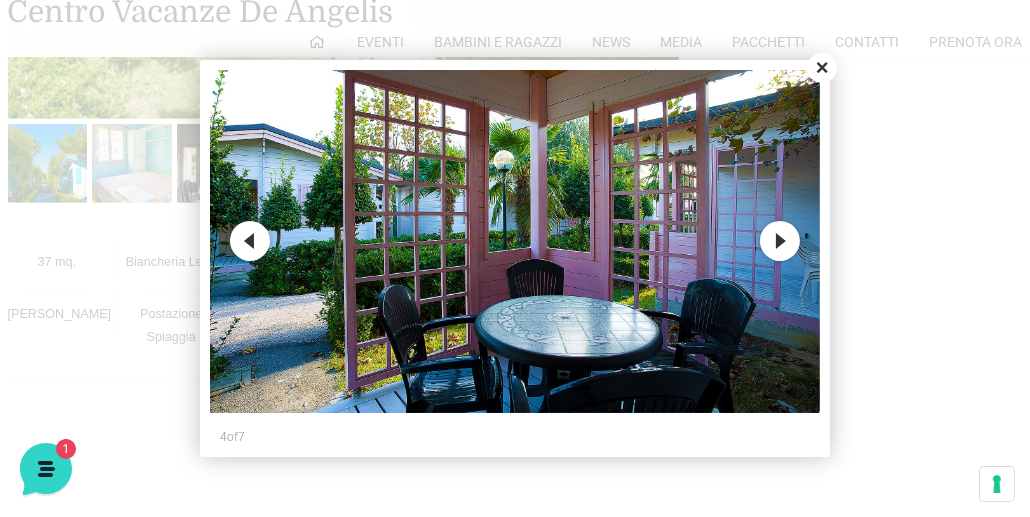 click on "Next" at bounding box center [780, 241] 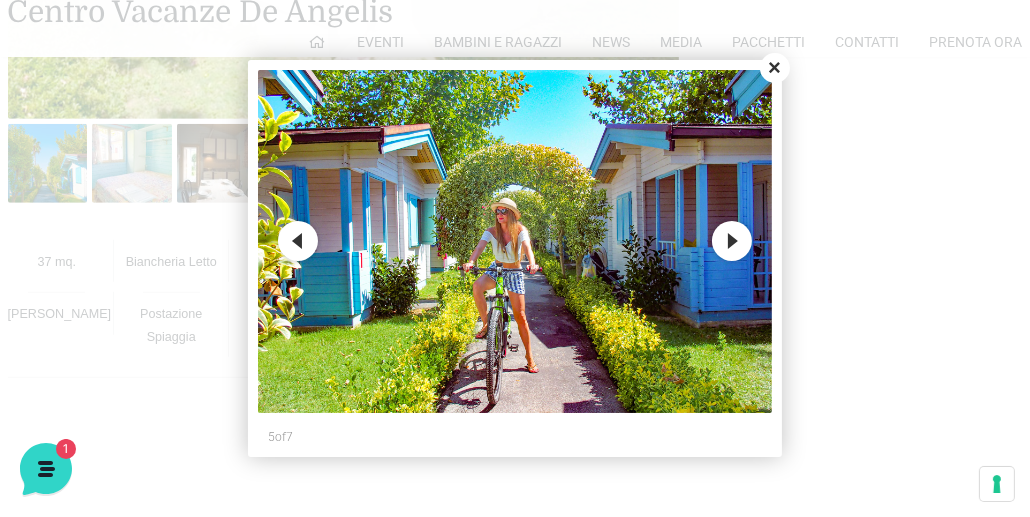 click on "Next" at bounding box center [732, 241] 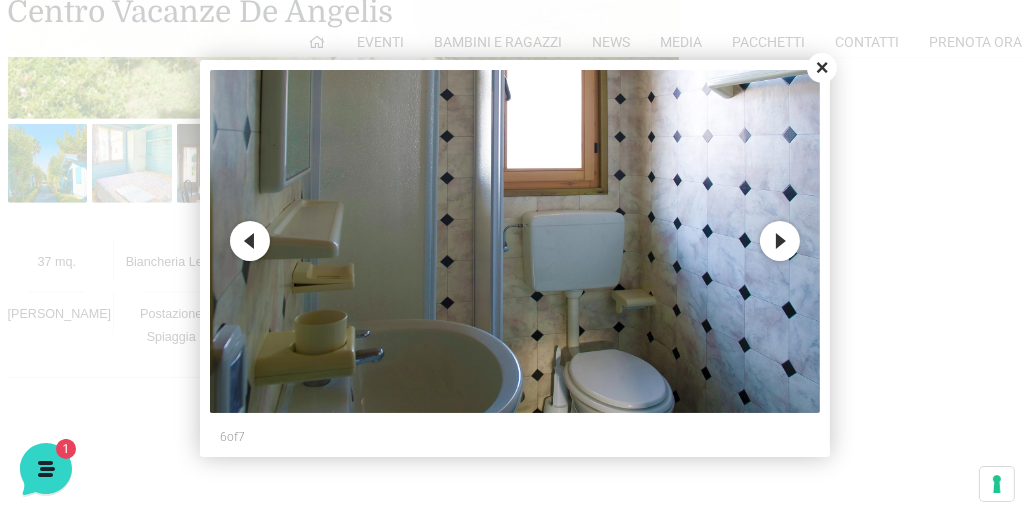click at bounding box center [514, 241] 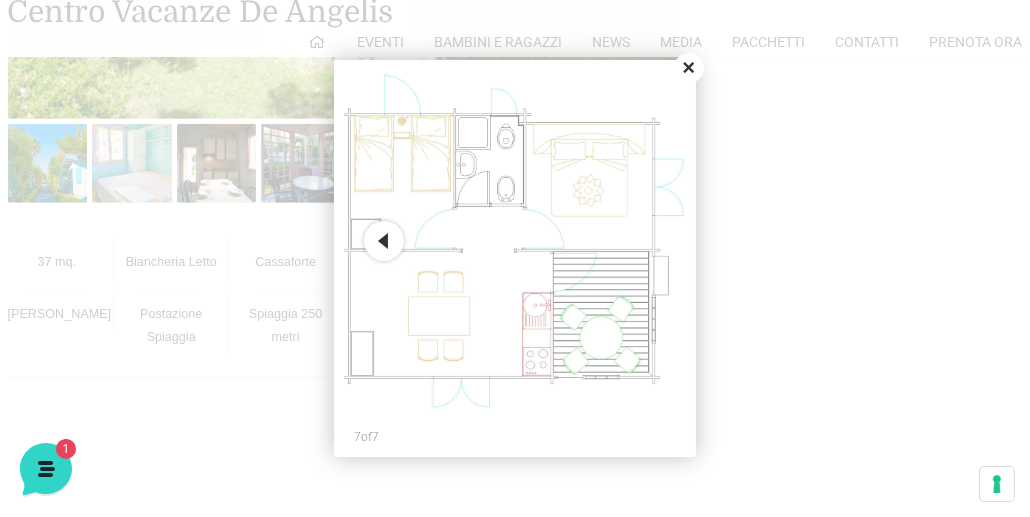 click on "Close" at bounding box center [689, 68] 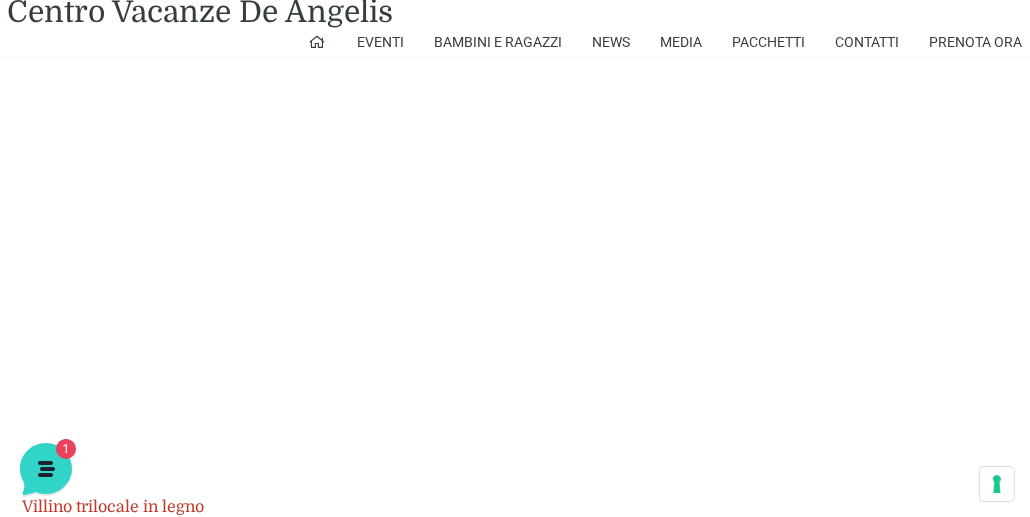 scroll, scrollTop: 1591, scrollLeft: 0, axis: vertical 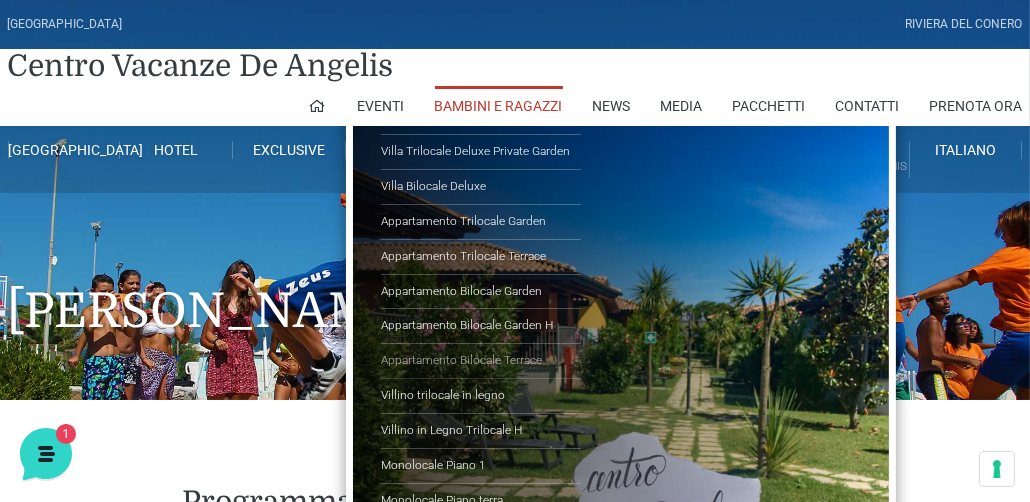 click on "Appartamento Bilocale Terrace" at bounding box center [481, 361] 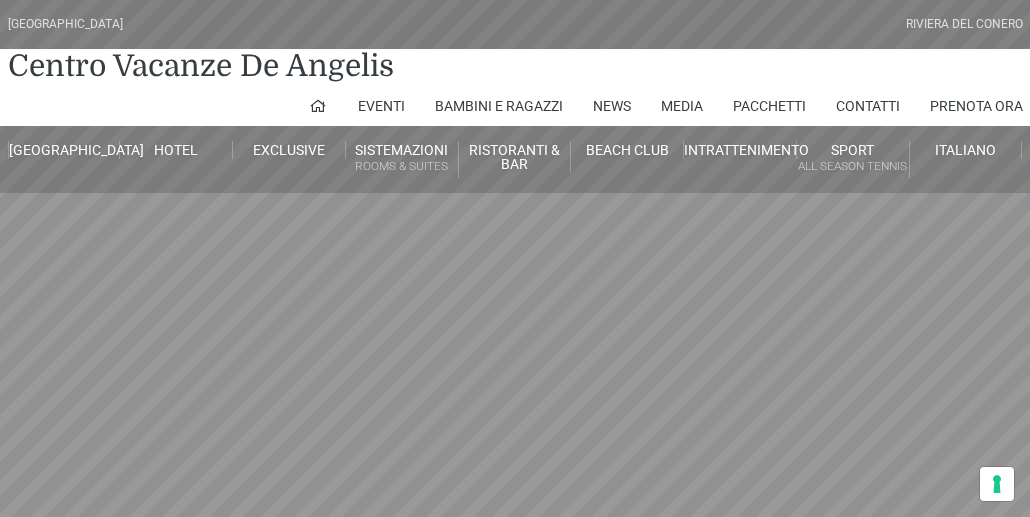 scroll, scrollTop: 0, scrollLeft: 0, axis: both 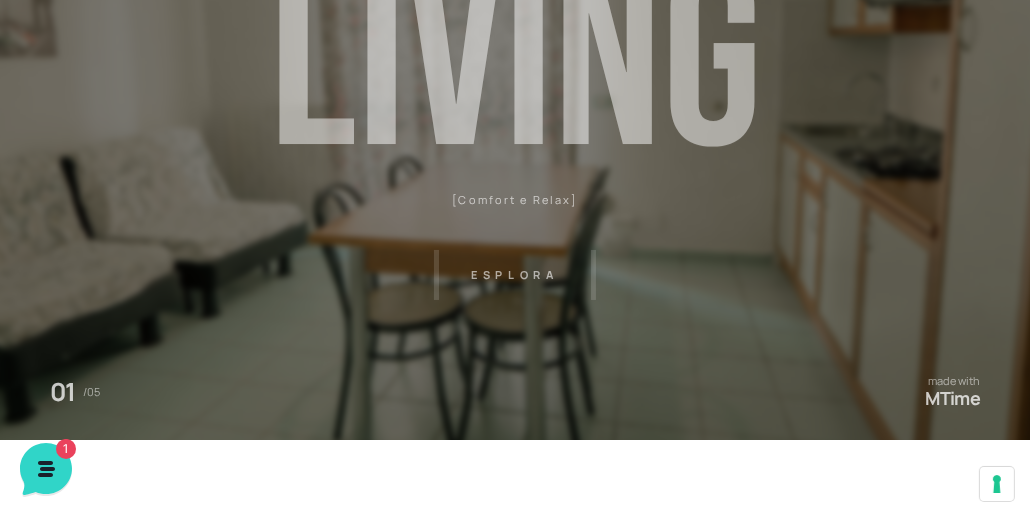 click on "[GEOGRAPHIC_DATA]
[GEOGRAPHIC_DATA]
Centro Vacanze [GEOGRAPHIC_DATA]
Eventi
Miss Italia
Cerimonie
Team building
Bambini e Ragazzi
Holly Beach Club
Holly Teeny Club
[PERSON_NAME] Club
Piscine
Iscrizioni Holly Club
News
Media
Pacchetti
Contatti
Prenota Ora
[GEOGRAPHIC_DATA]
Parco Piscine
Oasi Naturale
Cappellina
Sala Convegni
[GEOGRAPHIC_DATA]
Store
Concierge
Colonnina Ricarica
Mappa del Villaggio
Hotel
Suite Prestige
Camera Prestige
Camera Suite H
Sala Meeting
Exclusive
[GEOGRAPHIC_DATA]
Dimora Padronale
Villa 601 Alpine
Villa Classic
Bilocale Garden Gold
Sistemazioni Rooms & Suites
[GEOGRAPHIC_DATA] Deluxe Numana
Villa Trilocale Deluxe Private Garden
Villa Bilocale Deluxe
Appartamento Trilocale Garden" at bounding box center [515, 250] 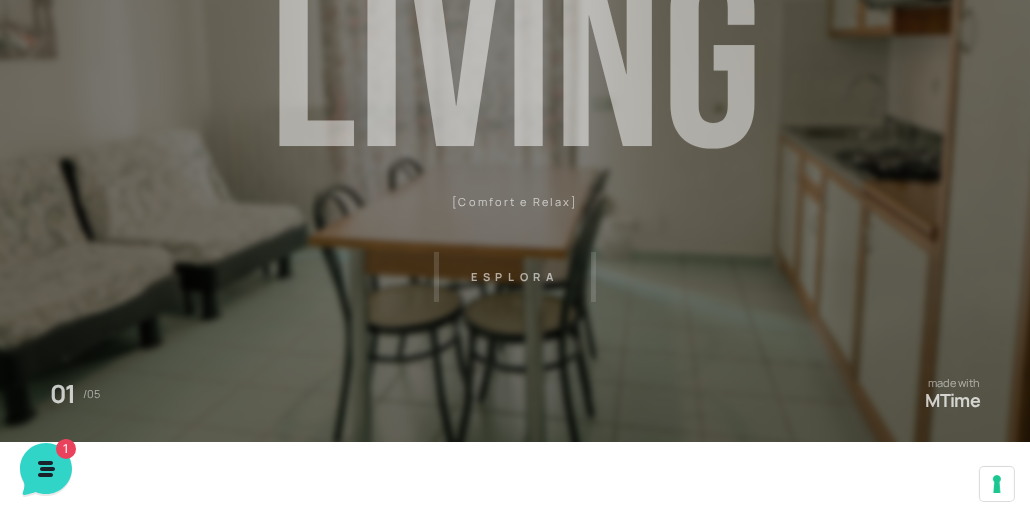 scroll, scrollTop: 400, scrollLeft: 0, axis: vertical 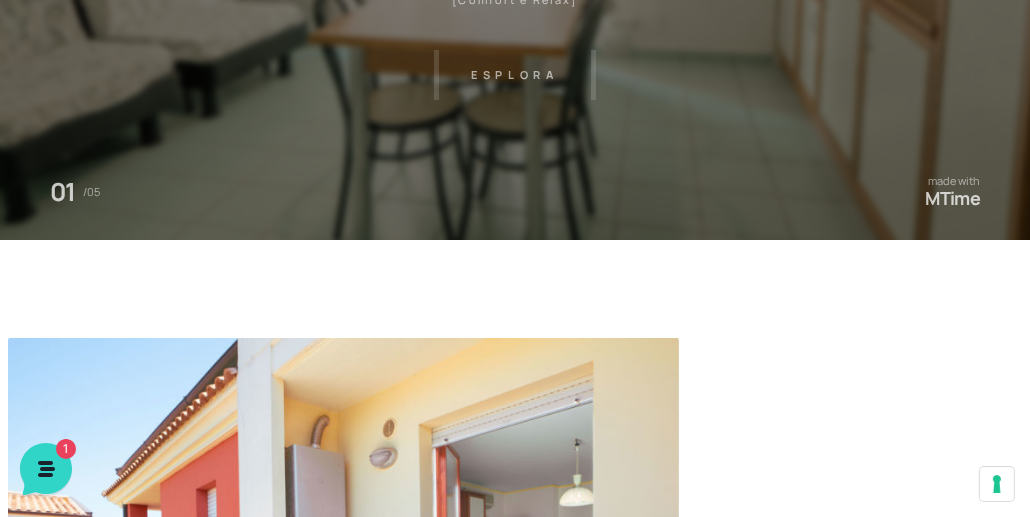 click on "[GEOGRAPHIC_DATA]
[GEOGRAPHIC_DATA]
Centro Vacanze [GEOGRAPHIC_DATA]
Eventi
Miss Italia
Cerimonie
Team building
Bambini e Ragazzi
Holly Beach Club
Holly Teeny Club
[PERSON_NAME] Club
Piscine
Iscrizioni Holly Club
News
Media
Pacchetti
Contatti
Prenota Ora
[GEOGRAPHIC_DATA]
Parco Piscine
Oasi Naturale
Cappellina
Sala Convegni
[GEOGRAPHIC_DATA]
Store
Concierge
Colonnina Ricarica
Mappa del Villaggio
Hotel
Suite Prestige
Camera Prestige
Camera Suite H
Sala Meeting
Exclusive
[GEOGRAPHIC_DATA]
Dimora Padronale
Villa 601 Alpine
Villa Classic
Bilocale Garden Gold
Sistemazioni Rooms & Suites
[GEOGRAPHIC_DATA] Deluxe Numana
Villa Trilocale Deluxe Private Garden
Villa Bilocale Deluxe
Appartamento Trilocale Garden" at bounding box center (515, 50) 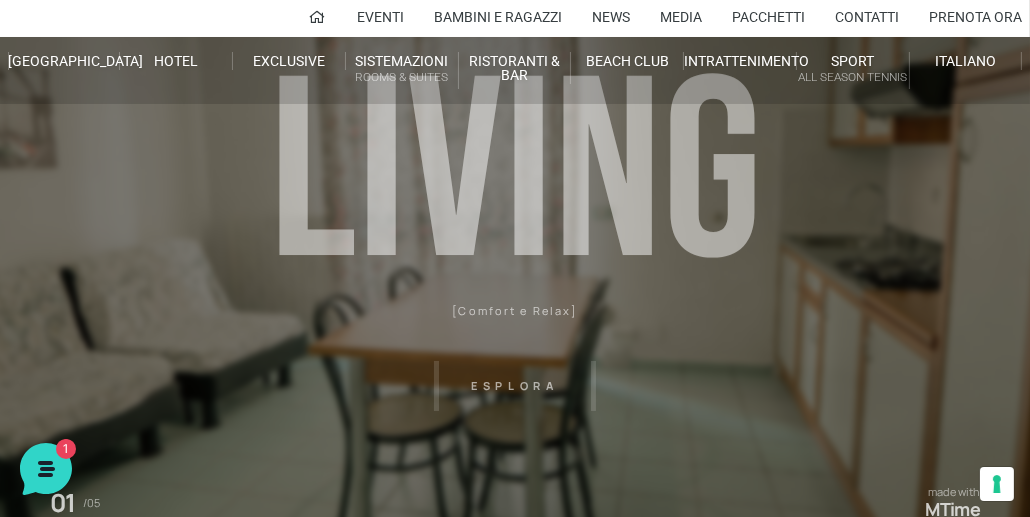 scroll, scrollTop: 100, scrollLeft: 0, axis: vertical 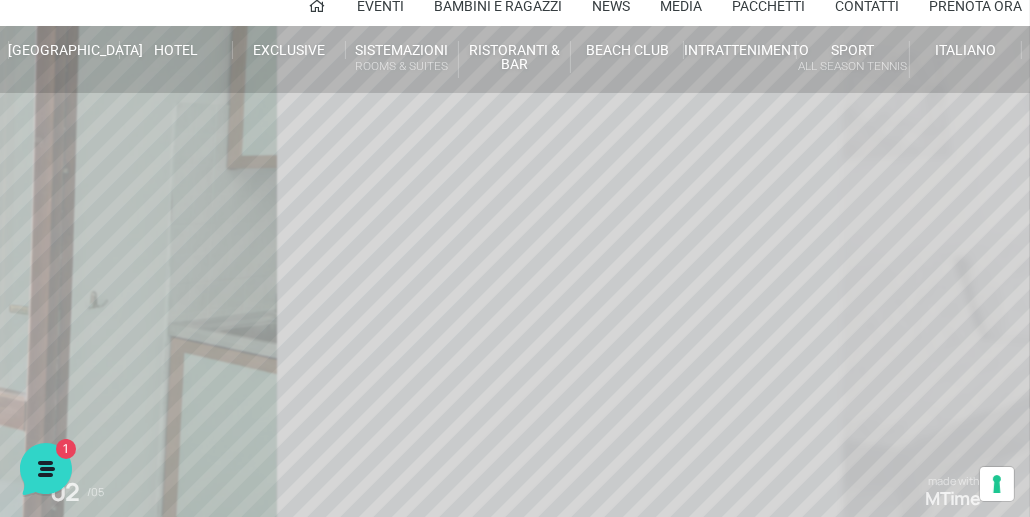 drag, startPoint x: 576, startPoint y: 379, endPoint x: 59, endPoint y: 306, distance: 522.12836 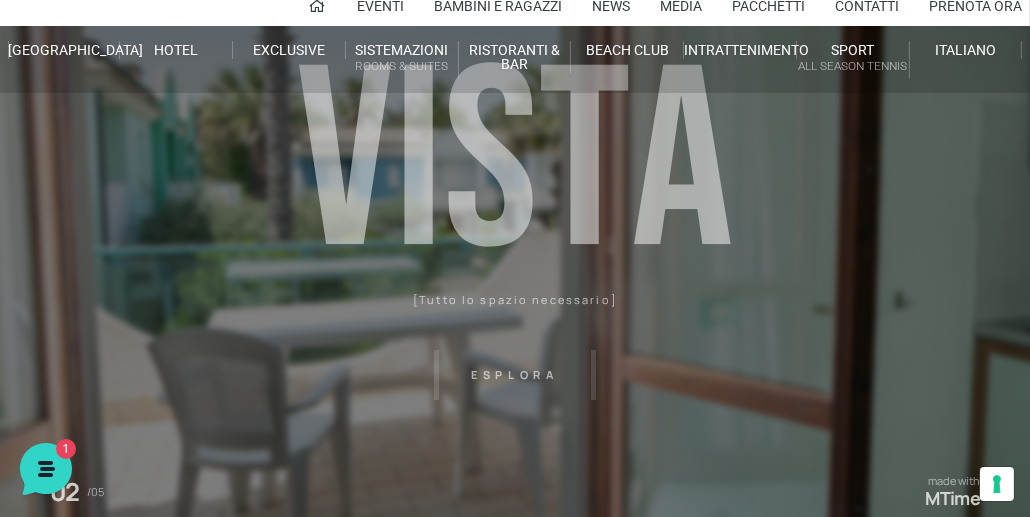 click on "Villaggio Hotel Resort
Riviera Del Conero
Centro Vacanze De Angelis
Eventi
Miss Italia
Cerimonie
Team building
Bambini e Ragazzi
Holly Beach Club
Holly Teeny Club
Holly Young Club
Piscine
Iscrizioni Holly Club
News
Media
Pacchetti
Contatti
Prenota Ora
De Angelis Resort
Parco Piscine
Oasi Naturale
Cappellina
Sala Convegni
Le Marche
Store
Concierge
Colonnina Ricarica
Mappa del Villaggio
Hotel
Suite Prestige
Camera Prestige
Camera Suite H
Sala Meeting
Exclusive
Villa Luxury
Dimora Padronale
Villa 601 Alpine
Villa Classic
Bilocale Garden Gold
Sistemazioni Rooms & Suites
Villa Trilocale Deluxe Numana
Villa Trilocale Deluxe Private Garden
Villa Bilocale Deluxe
Appartamento Trilocale Garden" at bounding box center [515, 350] 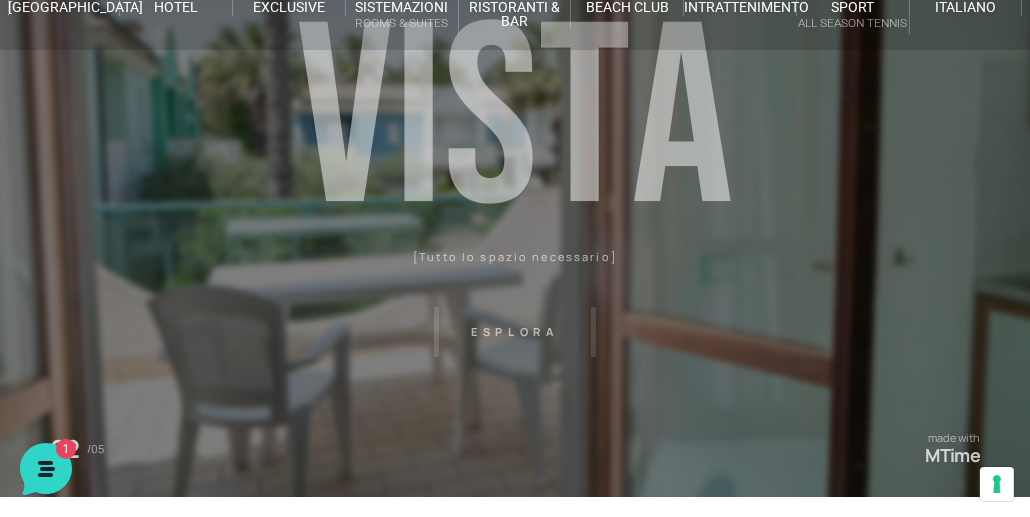 scroll, scrollTop: 100, scrollLeft: 0, axis: vertical 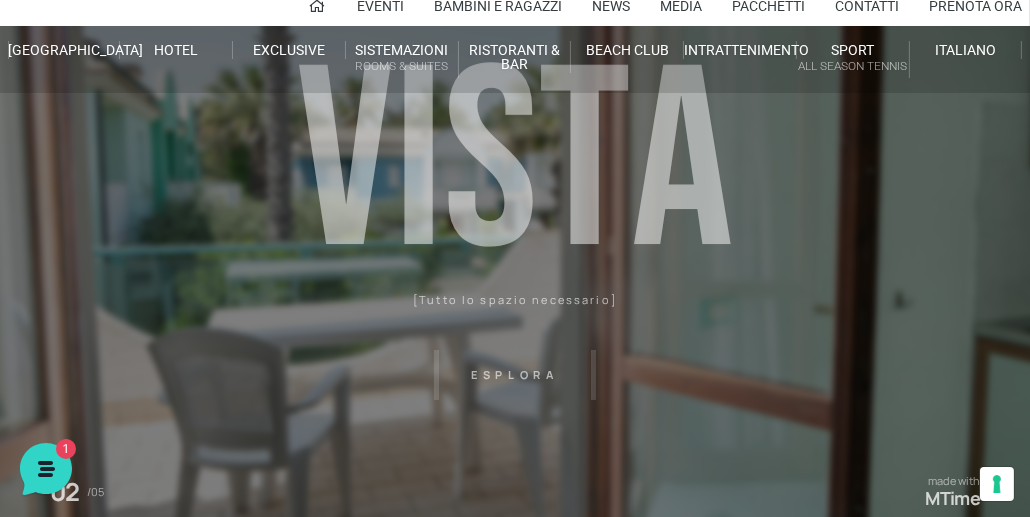 click on "Villaggio Hotel Resort
Riviera Del Conero
Centro Vacanze De Angelis
Eventi
Miss Italia
Cerimonie
Team building
Bambini e Ragazzi
Holly Beach Club
Holly Teeny Club
Holly Young Club
Piscine
Iscrizioni Holly Club
News
Media
Pacchetti
Contatti
Prenota Ora
De Angelis Resort
Parco Piscine
Oasi Naturale
Cappellina
Sala Convegni
Le Marche
Store
Concierge
Colonnina Ricarica
Mappa del Villaggio
Hotel
Suite Prestige
Camera Prestige
Camera Suite H
Sala Meeting
Exclusive
Villa Luxury
Dimora Padronale
Villa 601 Alpine
Villa Classic
Bilocale Garden Gold
Sistemazioni Rooms & Suites
Villa Trilocale Deluxe Numana
Villa Trilocale Deluxe Private Garden
Villa Bilocale Deluxe
Appartamento Trilocale Garden" at bounding box center (515, 350) 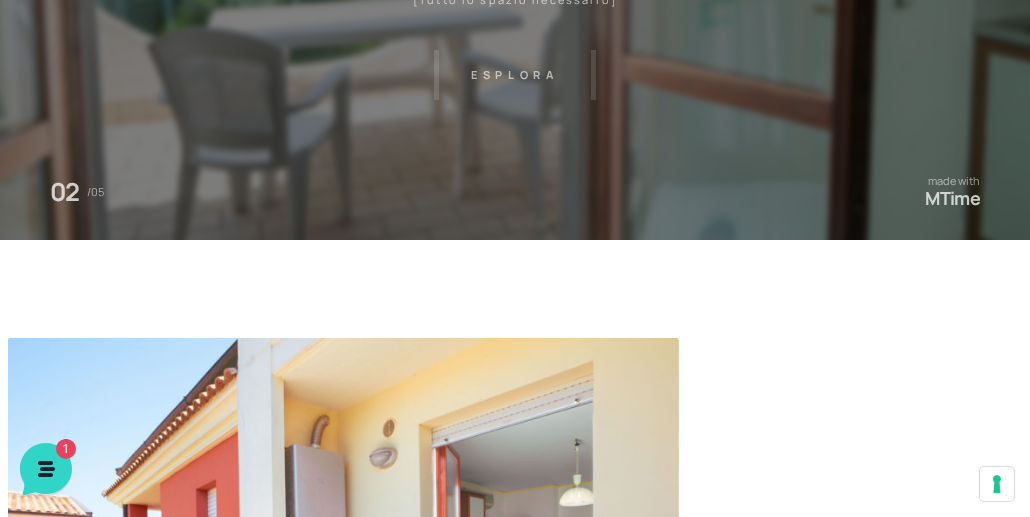 click on "Villaggio Hotel Resort
Riviera Del Conero
Centro Vacanze De Angelis
Eventi
Miss Italia
Cerimonie
Team building
Bambini e Ragazzi
Holly Beach Club
Holly Teeny Club
Holly Young Club
Piscine
Iscrizioni Holly Club
News
Media
Pacchetti
Contatti
Prenota Ora
De Angelis Resort
Parco Piscine
Oasi Naturale
Cappellina
Sala Convegni
Le Marche
Store
Concierge
Colonnina Ricarica
Mappa del Villaggio
Hotel
Suite Prestige
Camera Prestige
Camera Suite H
Sala Meeting
Exclusive
Villa Luxury
Dimora Padronale
Villa 601 Alpine
Villa Classic
Bilocale Garden Gold
Sistemazioni Rooms & Suites
Villa Trilocale Deluxe Numana
Villa Trilocale Deluxe Private Garden
Villa Bilocale Deluxe
Appartamento Trilocale Garden" at bounding box center (515, 50) 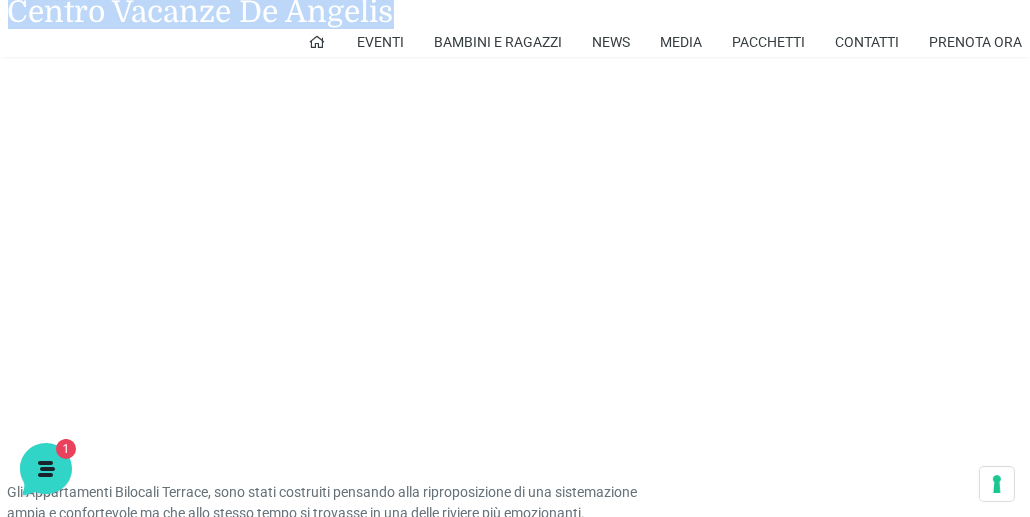 scroll, scrollTop: 1400, scrollLeft: 0, axis: vertical 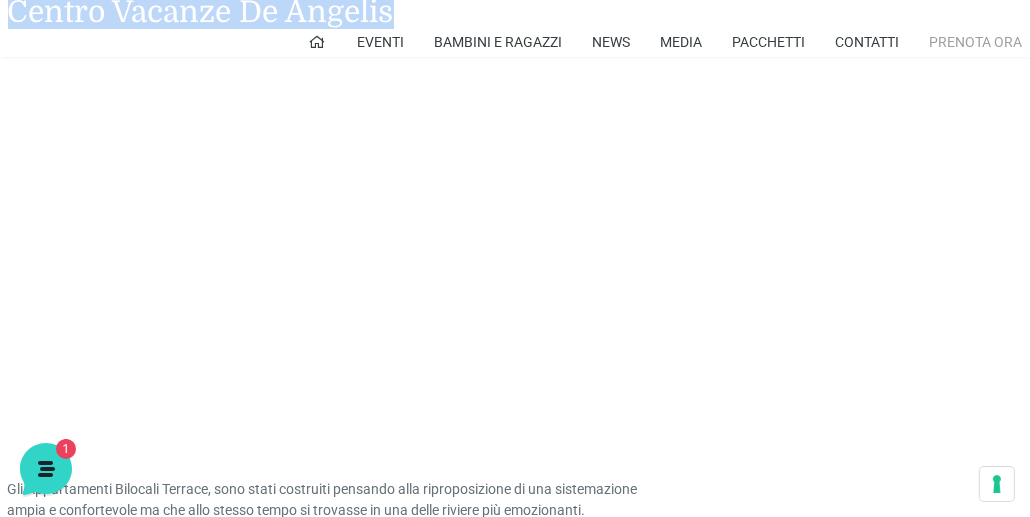 click on "Prenota Ora" at bounding box center (976, 42) 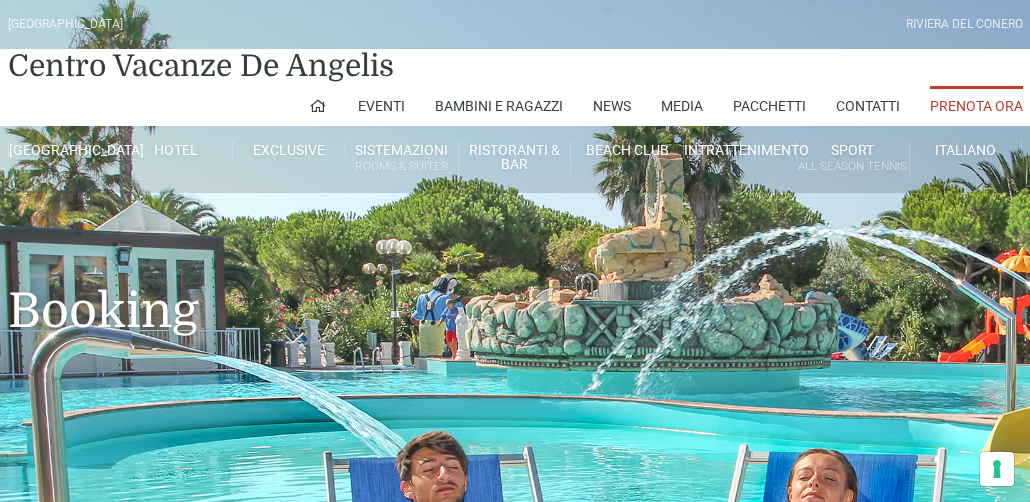 scroll, scrollTop: 0, scrollLeft: 0, axis: both 